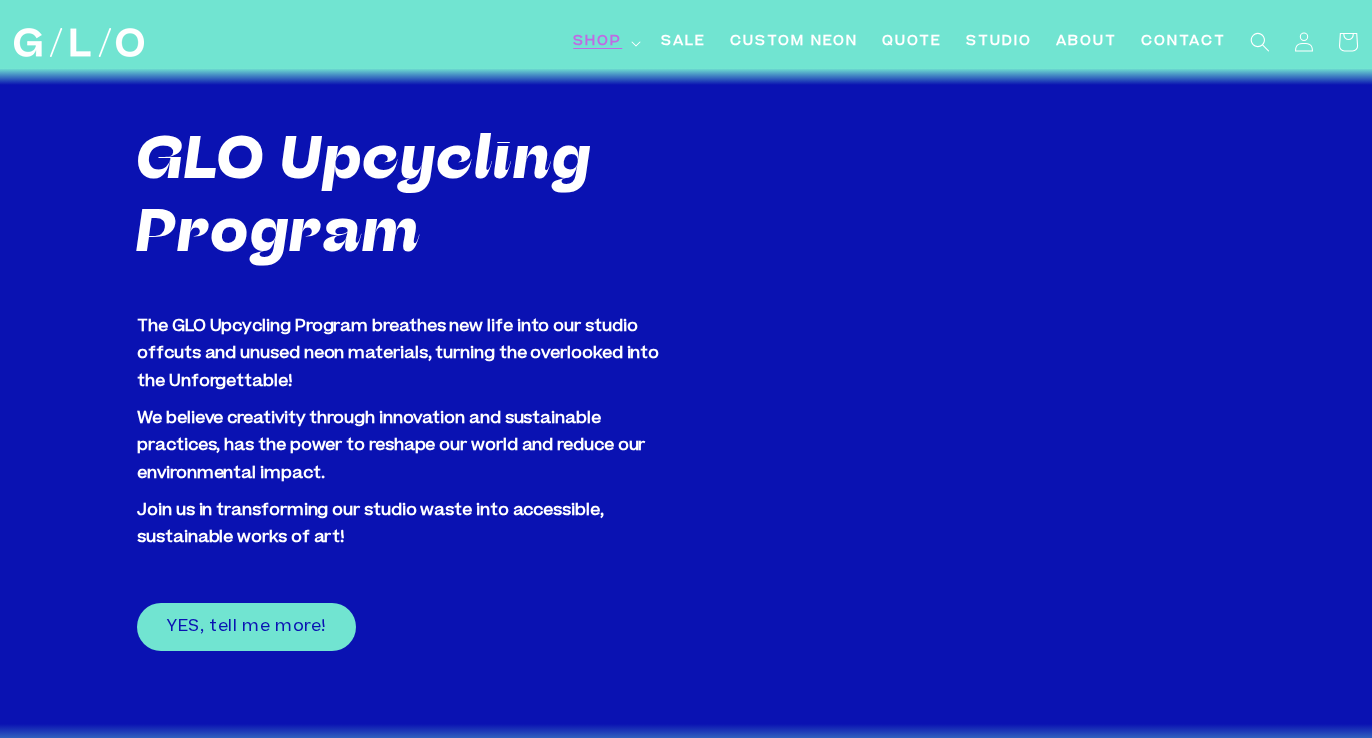 scroll, scrollTop: 4785, scrollLeft: 0, axis: vertical 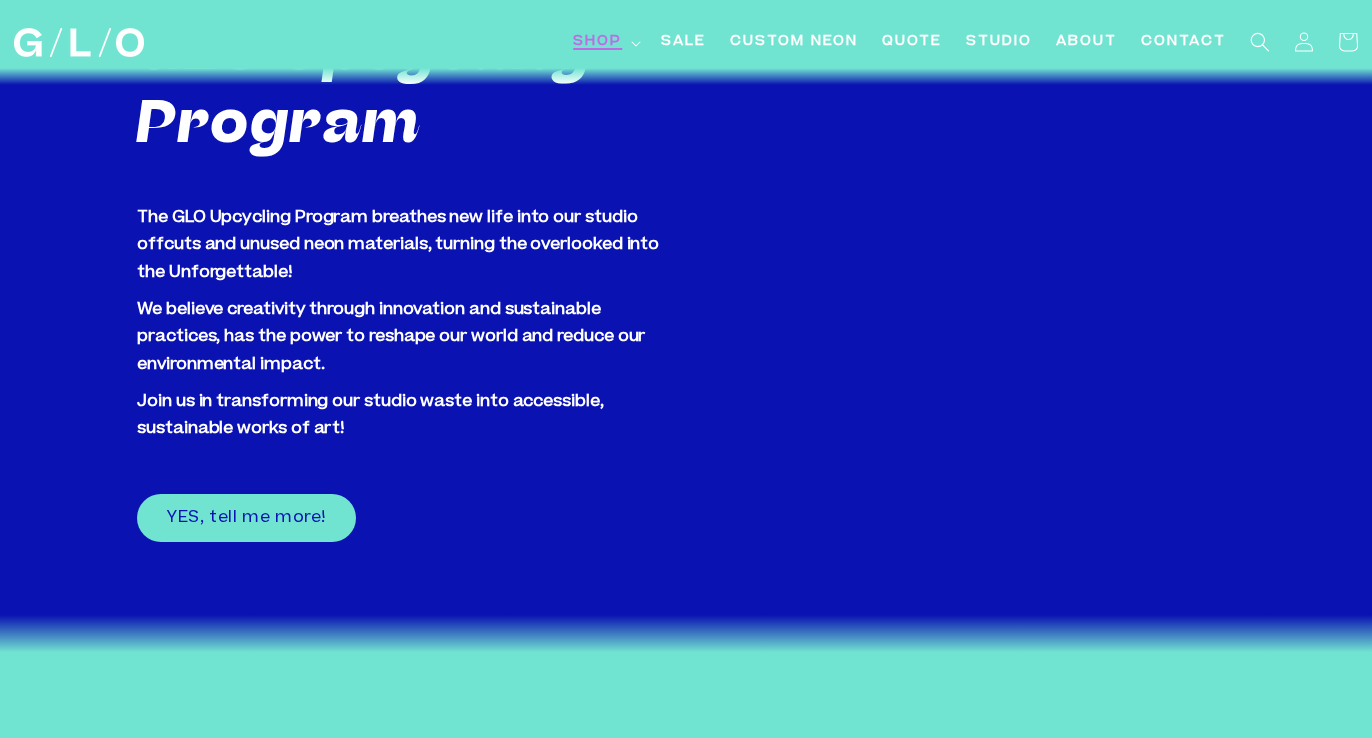 click on "Shop" at bounding box center [605, 42] 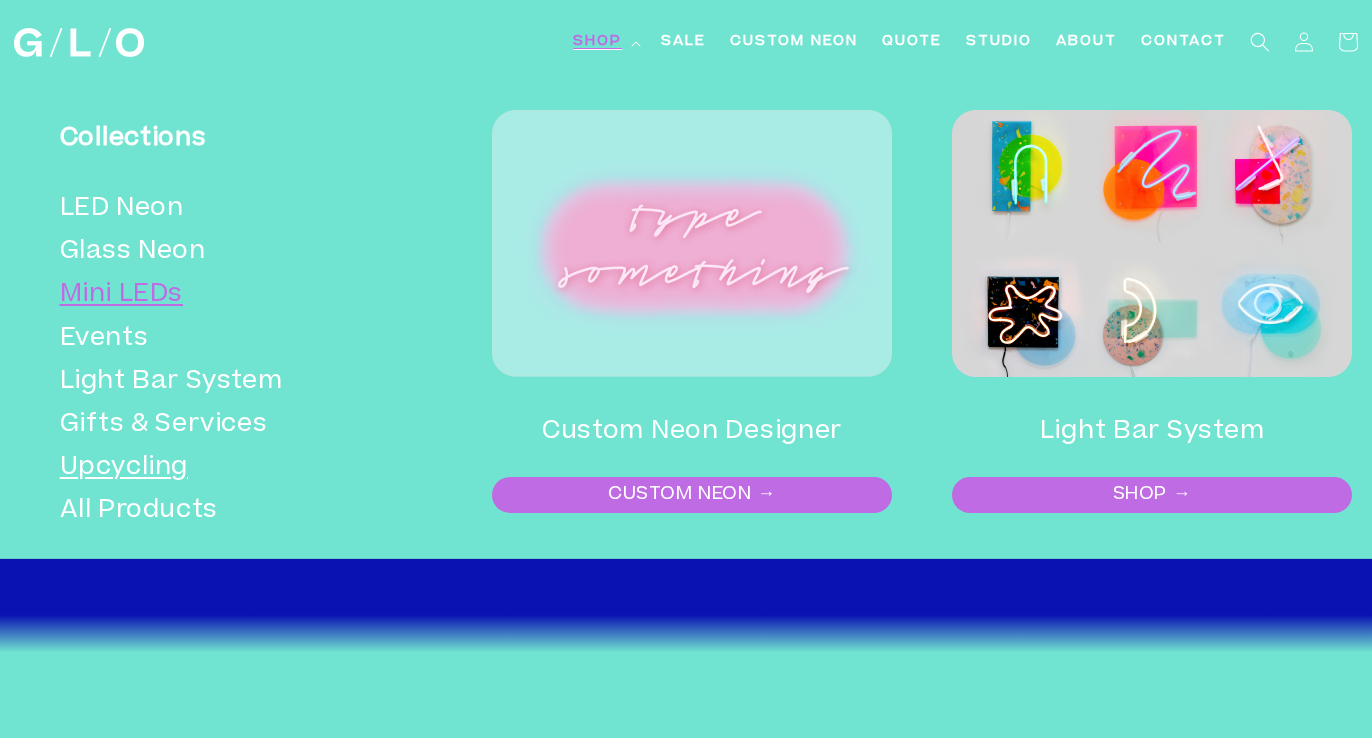 click on "Mini LEDs" at bounding box center (236, 295) 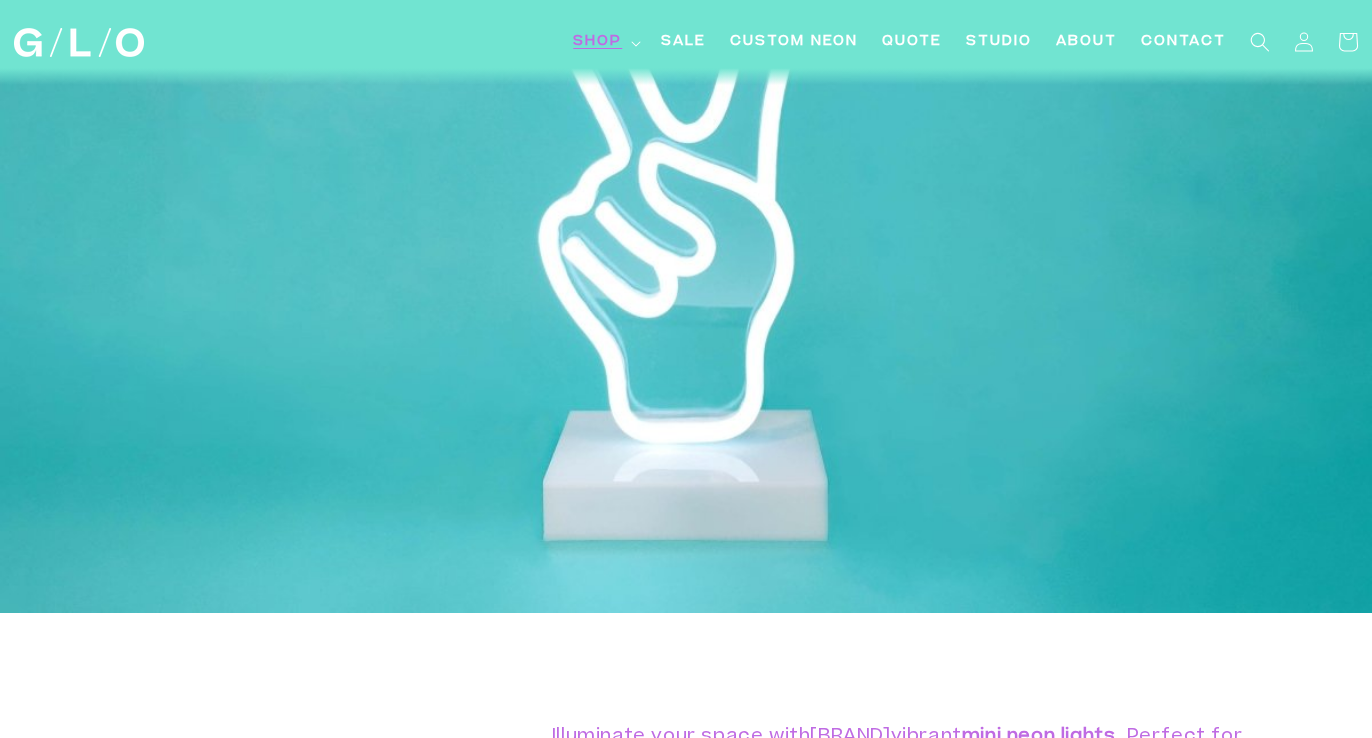 scroll, scrollTop: 851, scrollLeft: 0, axis: vertical 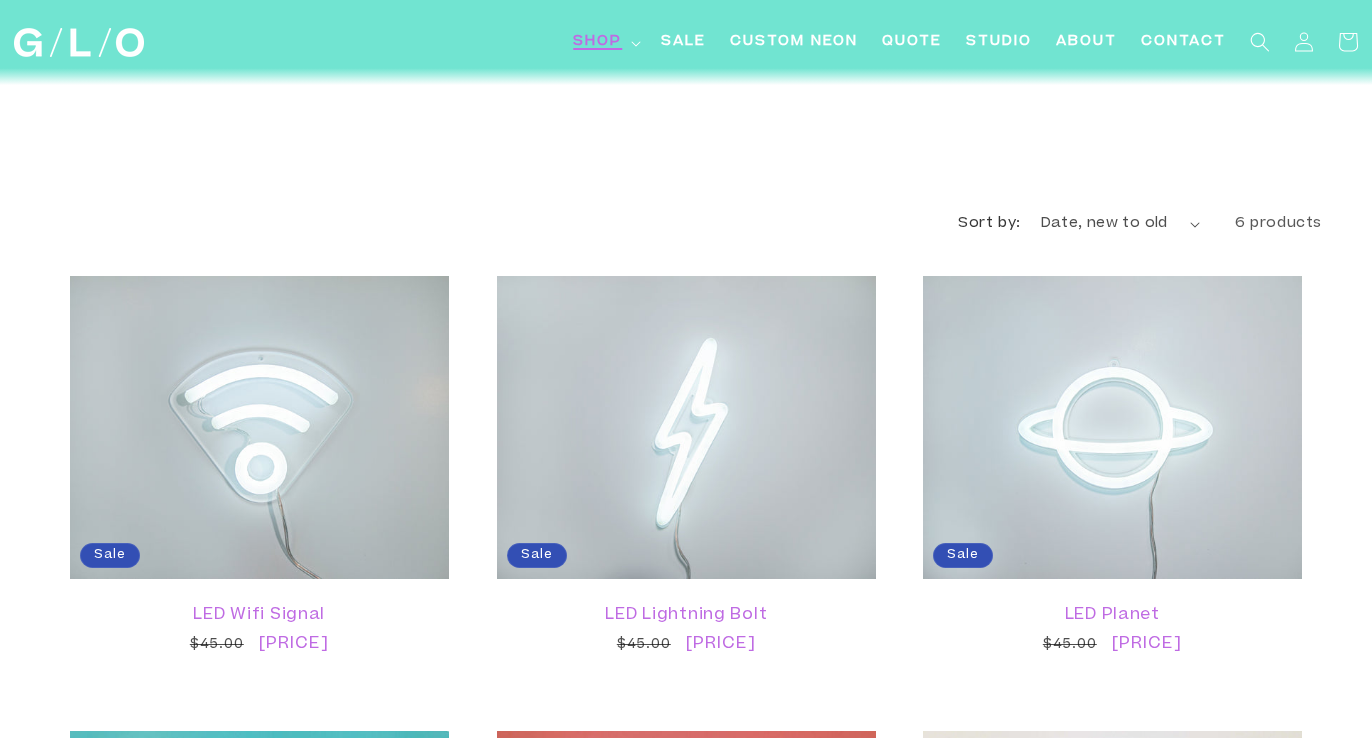 click on "Shop" at bounding box center (597, 42) 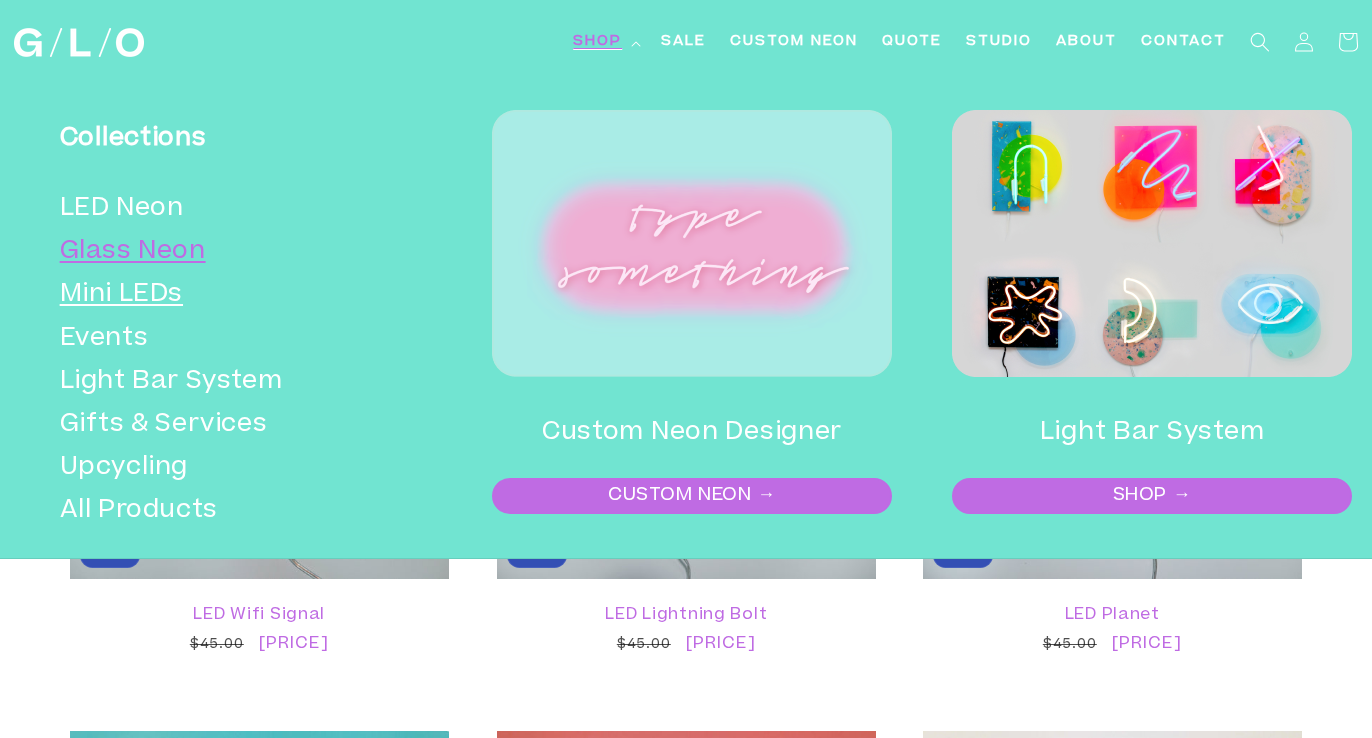 click on "Glass Neon" at bounding box center [236, 252] 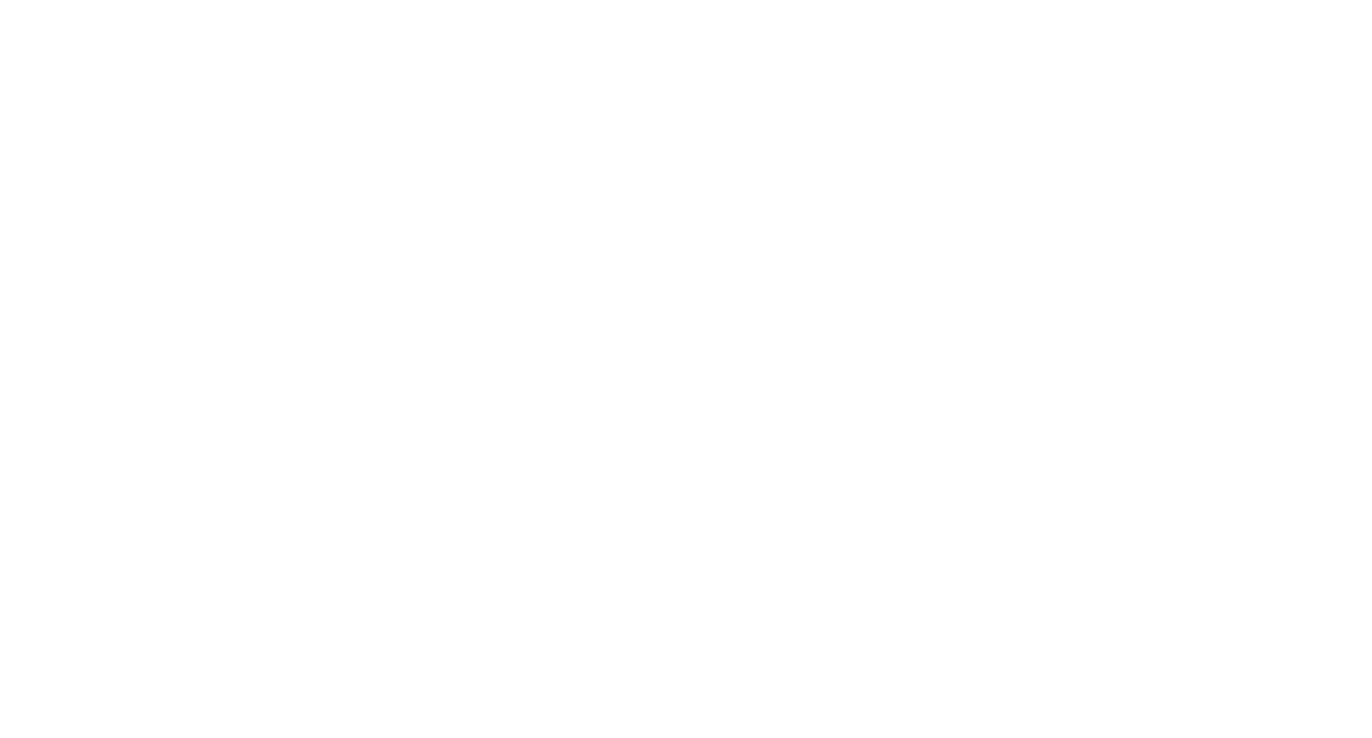 scroll, scrollTop: 0, scrollLeft: 0, axis: both 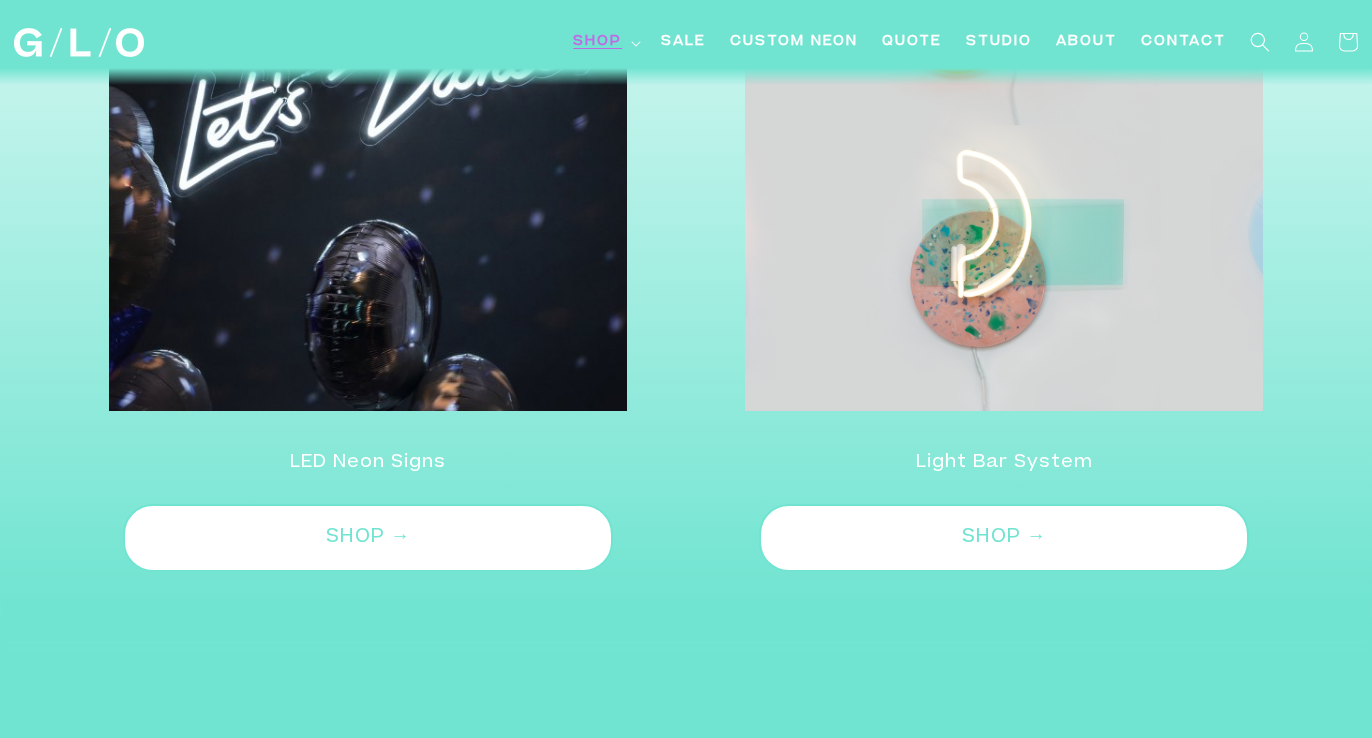 click at bounding box center [368, 111] 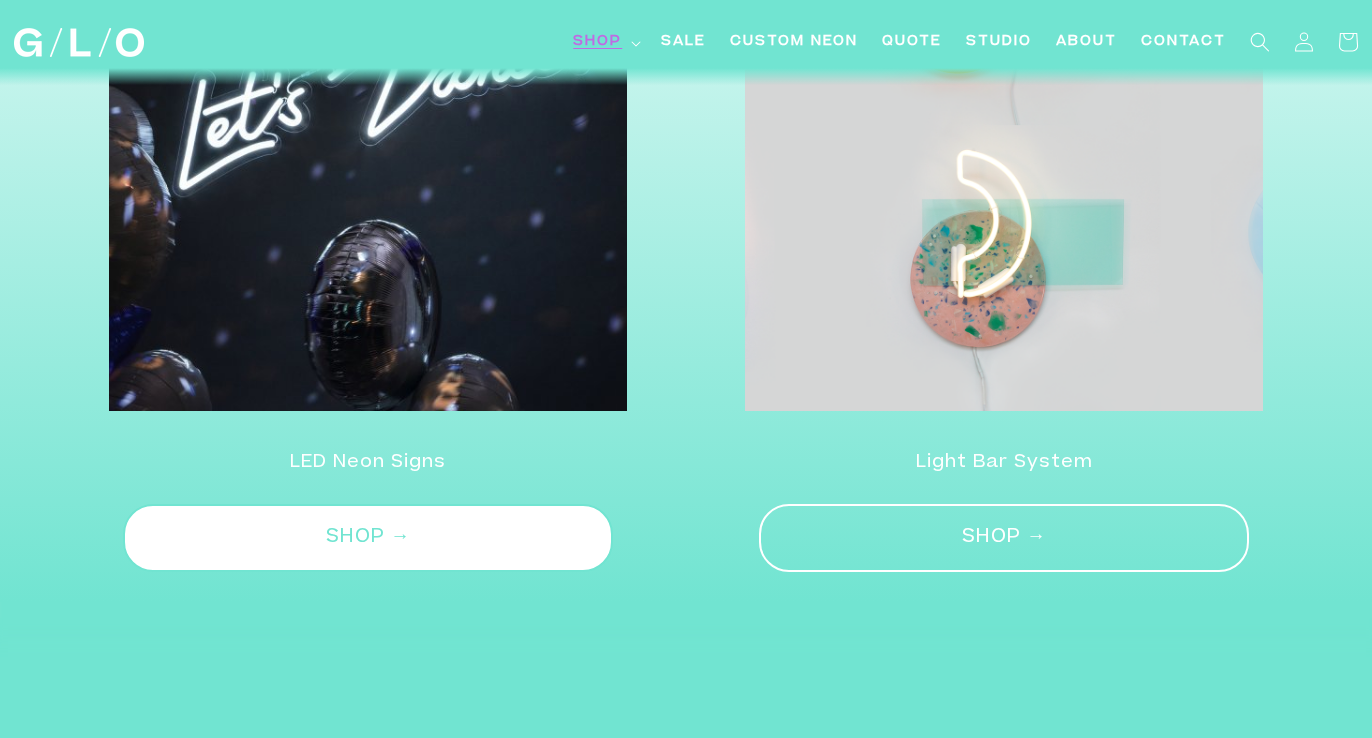click on "SHOP →" at bounding box center [1004, 538] 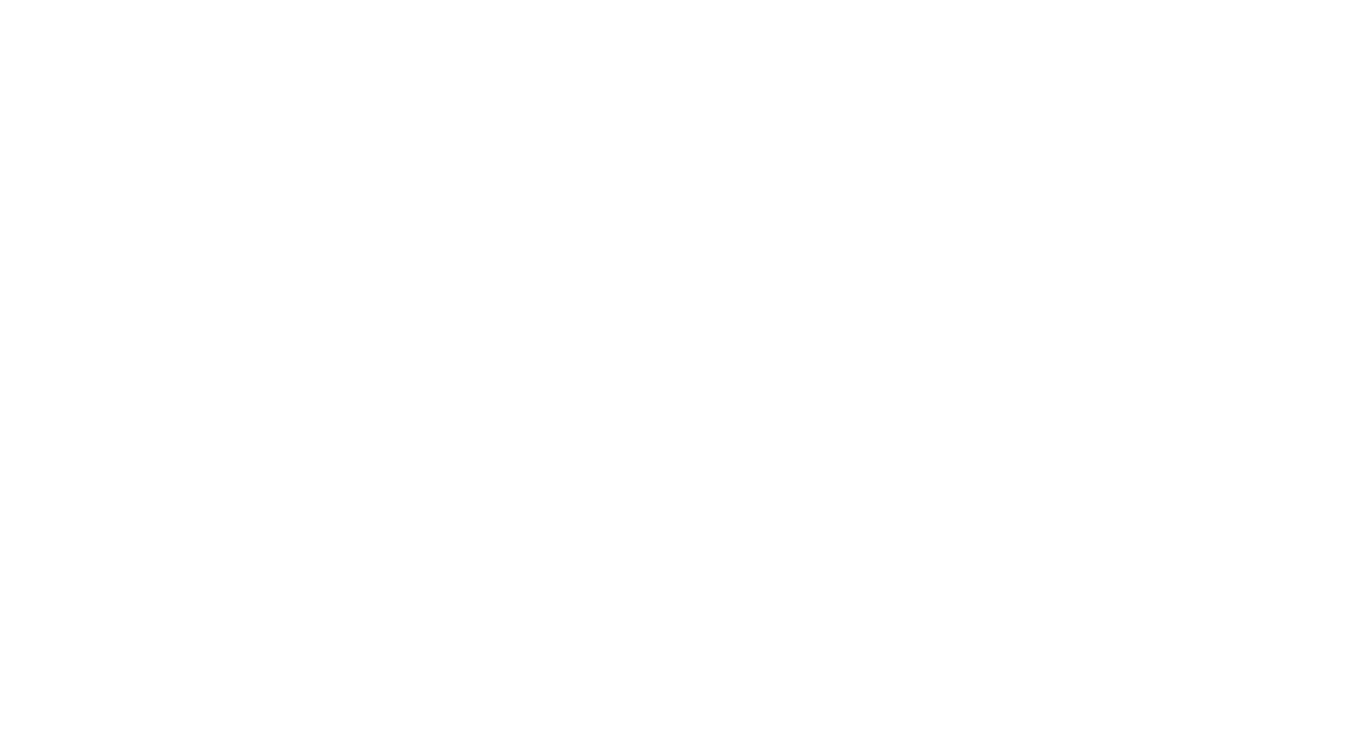 scroll, scrollTop: 0, scrollLeft: 0, axis: both 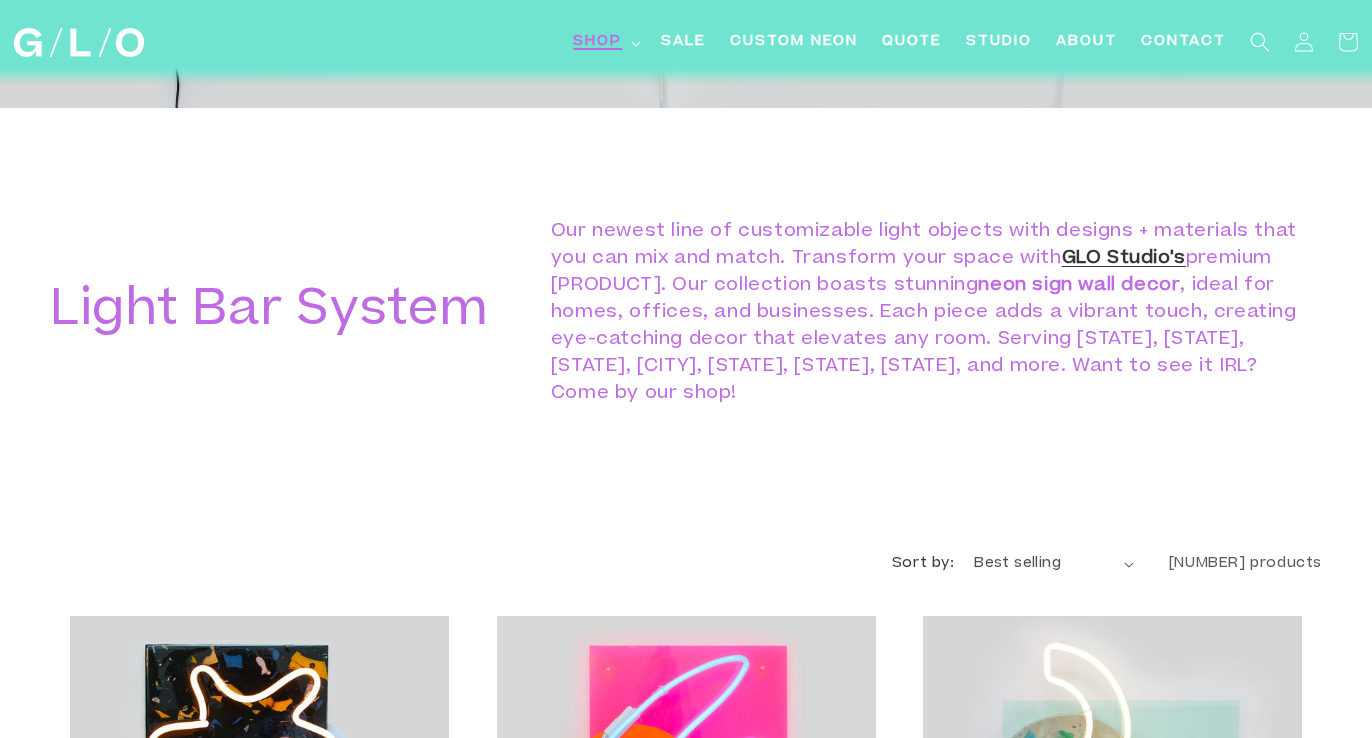 click on "Shop" at bounding box center [605, 42] 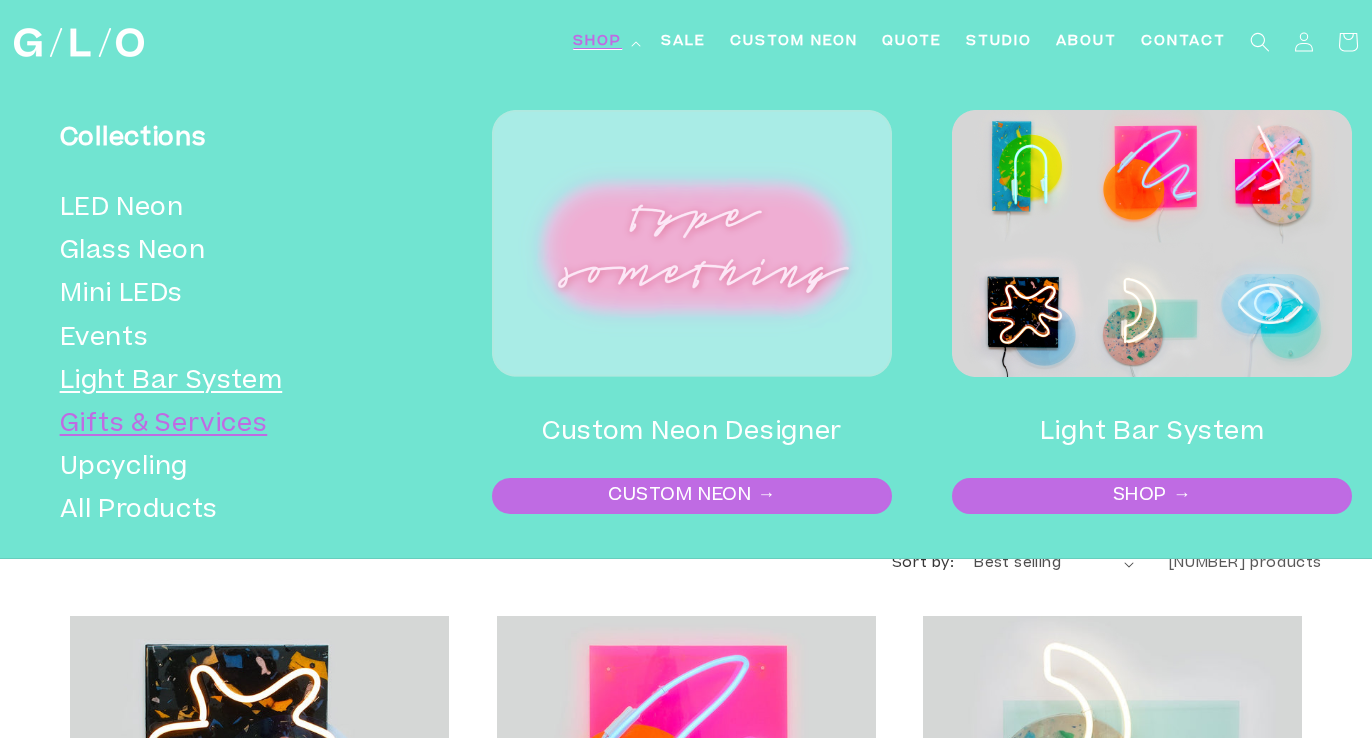 click on "Gifts & Services" at bounding box center [236, 425] 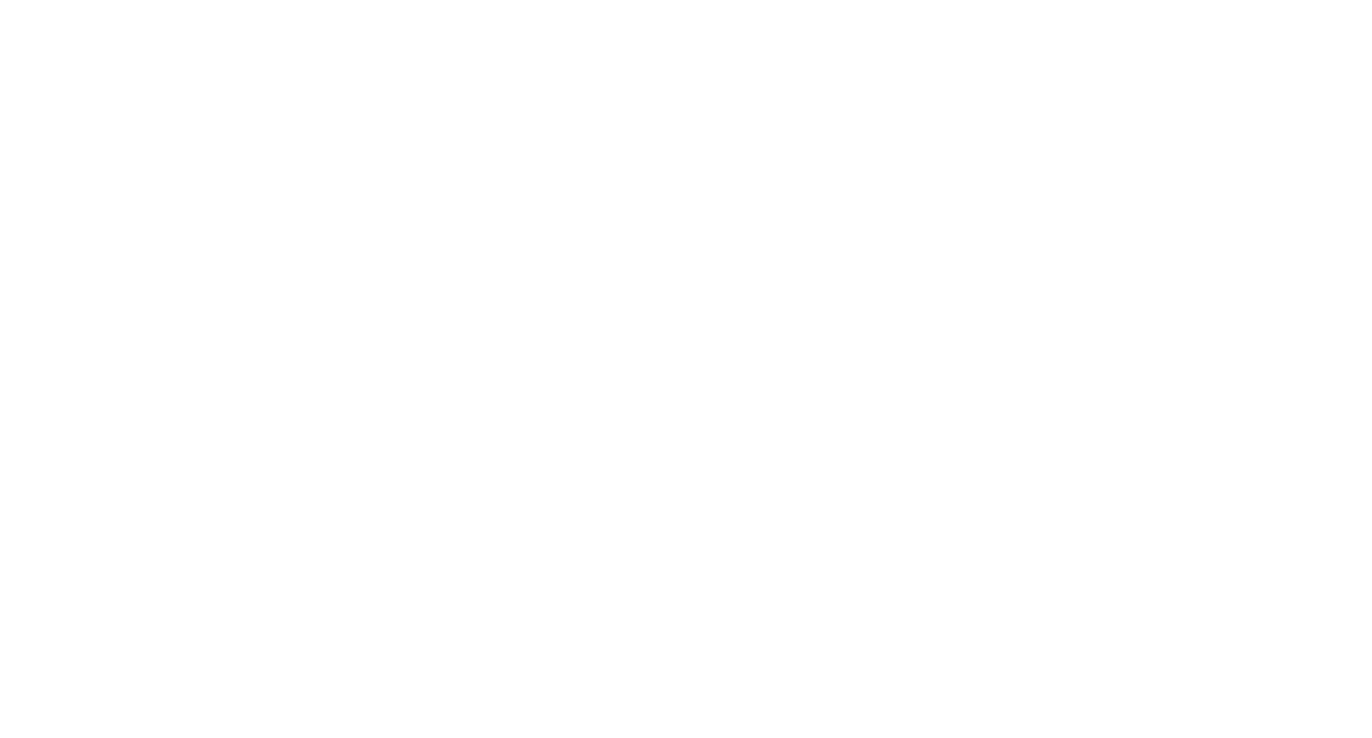 scroll, scrollTop: 0, scrollLeft: 0, axis: both 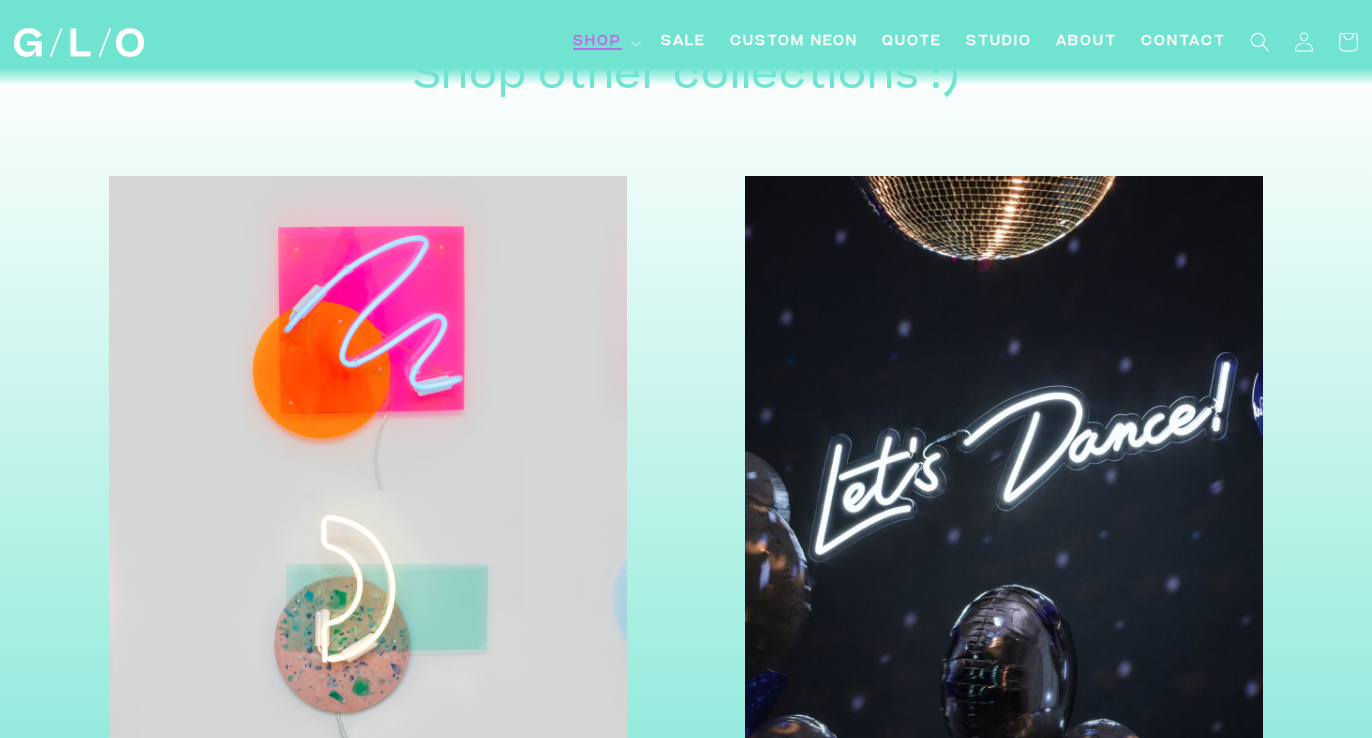 click on "Shop" at bounding box center (597, 42) 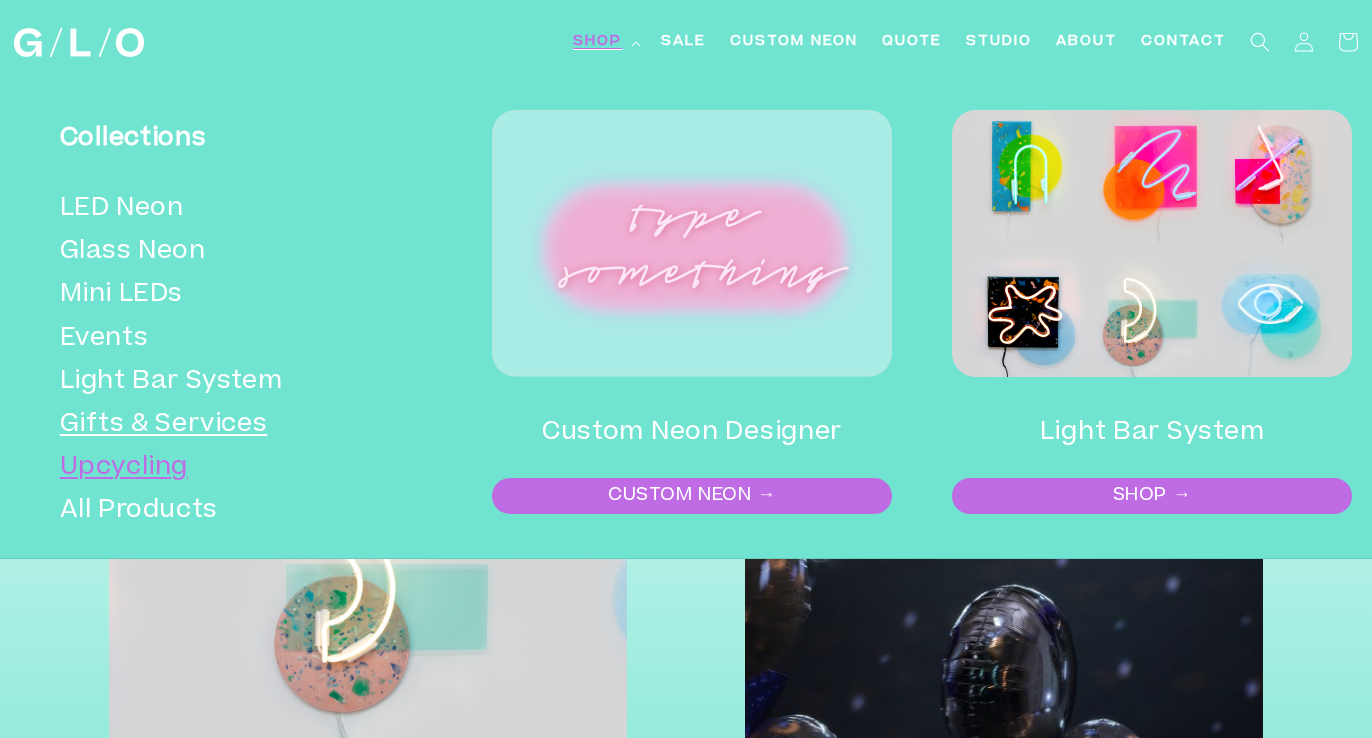 click on "Upcycling" at bounding box center (236, 468) 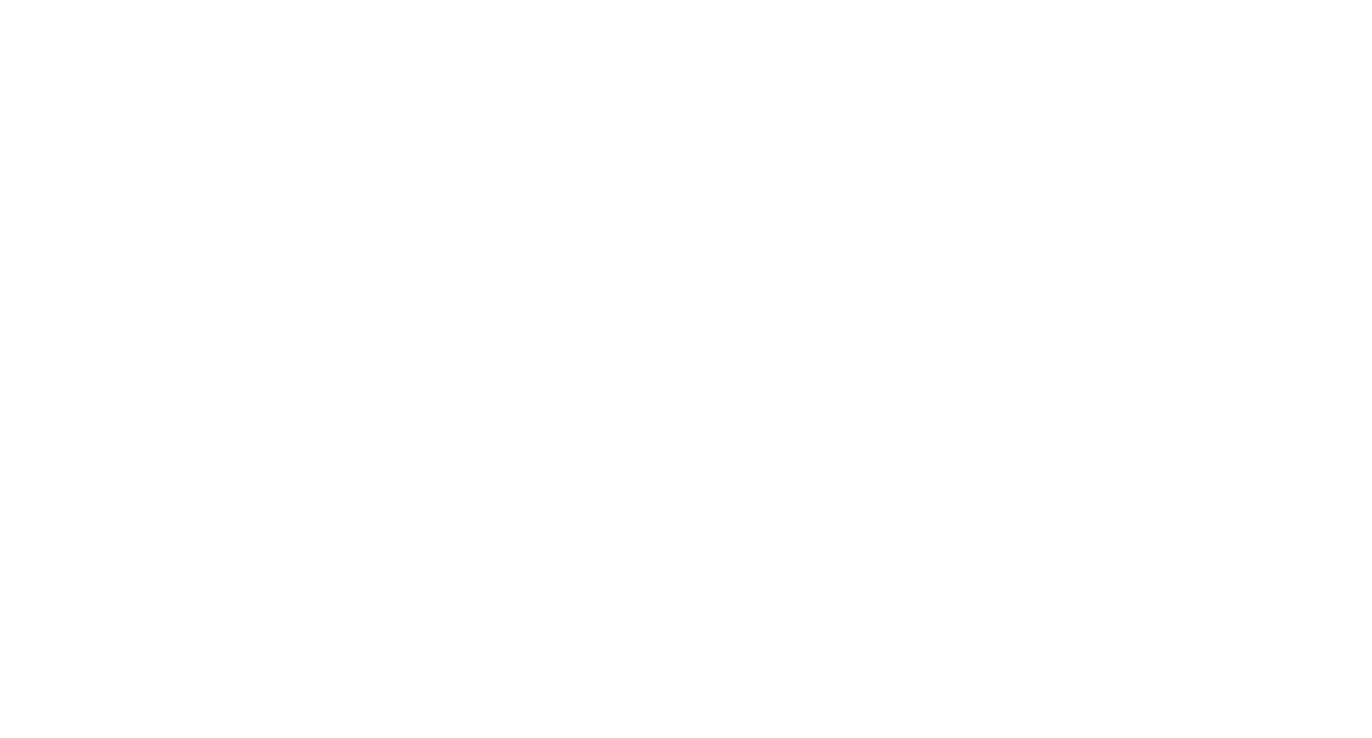 scroll, scrollTop: 0, scrollLeft: 0, axis: both 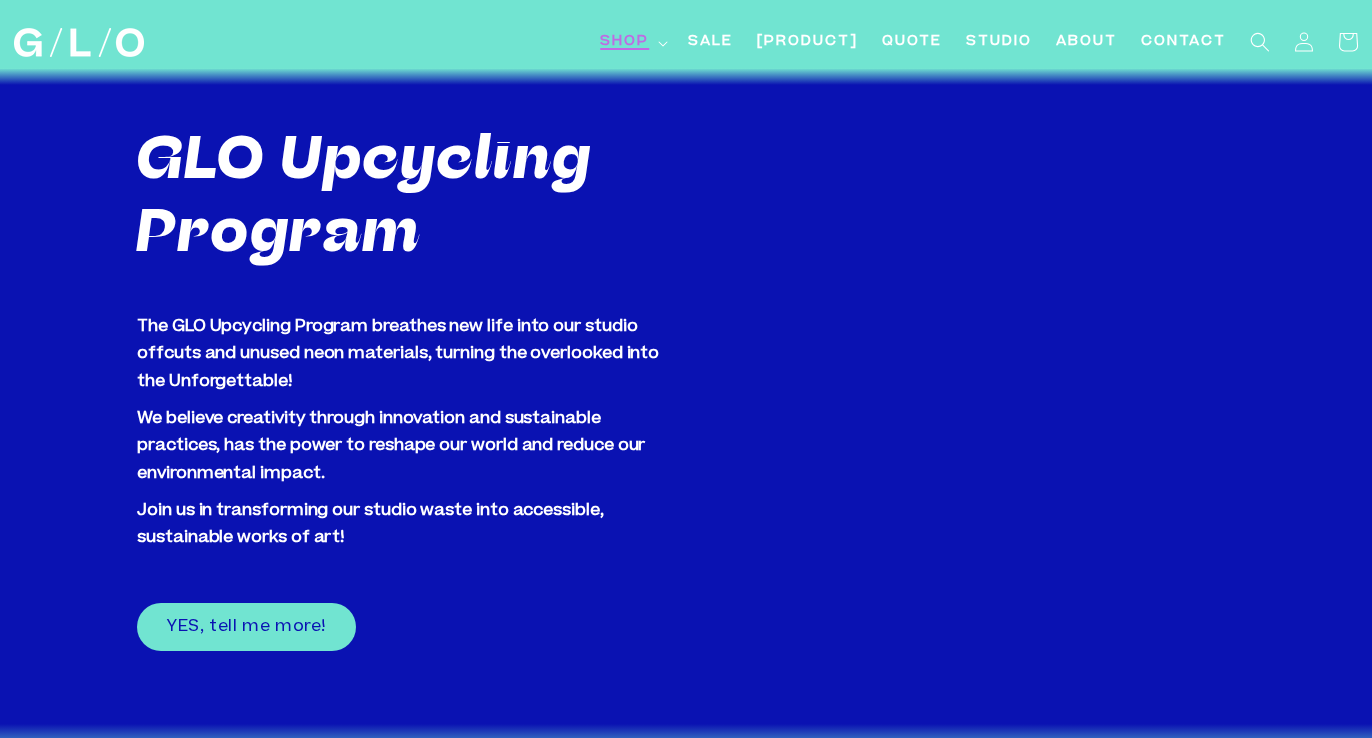 click on "Shop" at bounding box center (624, 42) 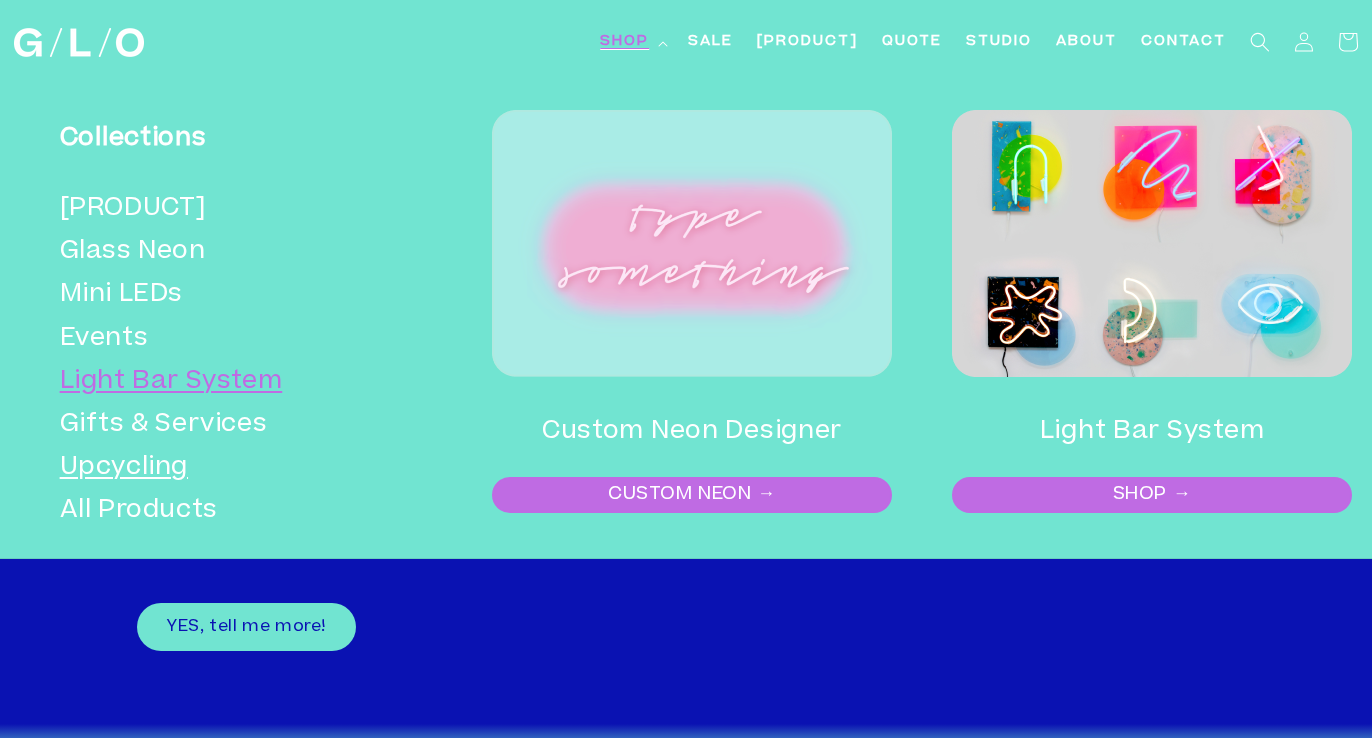 click on "Light Bar System" at bounding box center (236, 382) 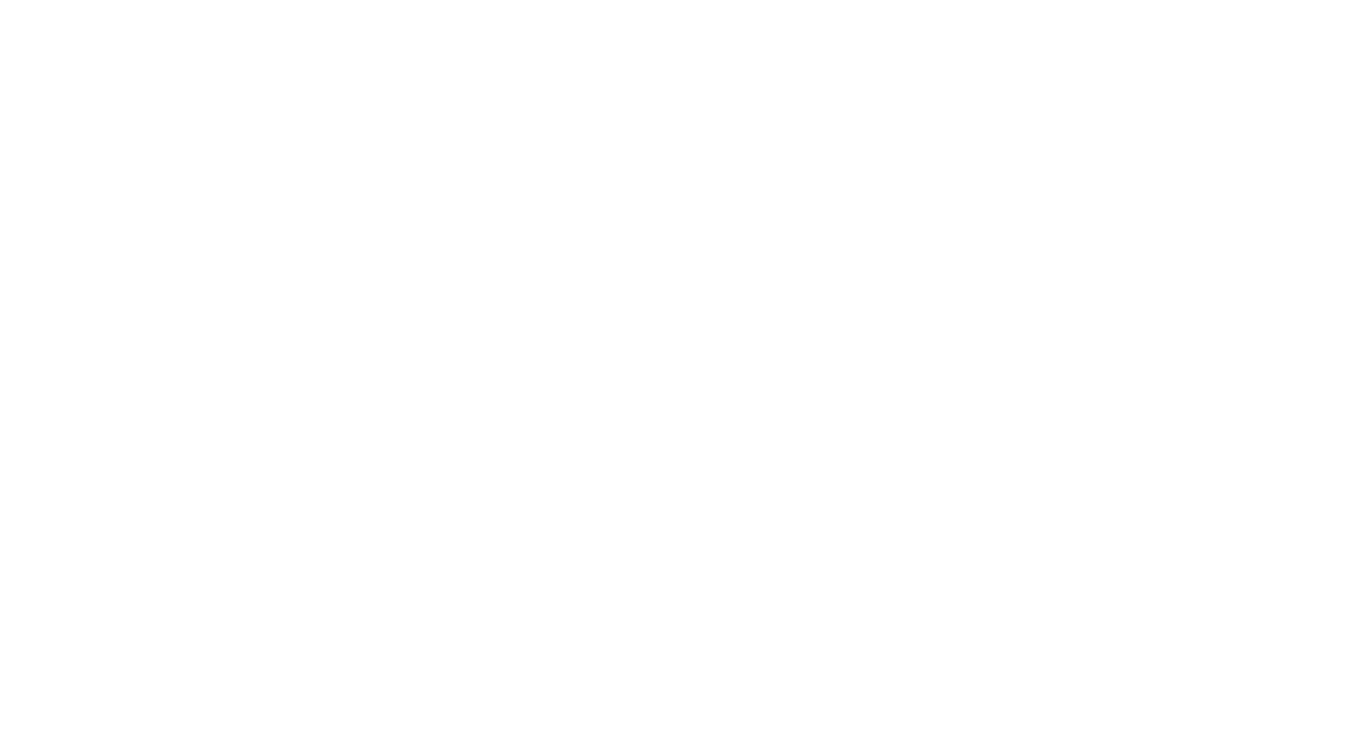 scroll, scrollTop: 0, scrollLeft: 0, axis: both 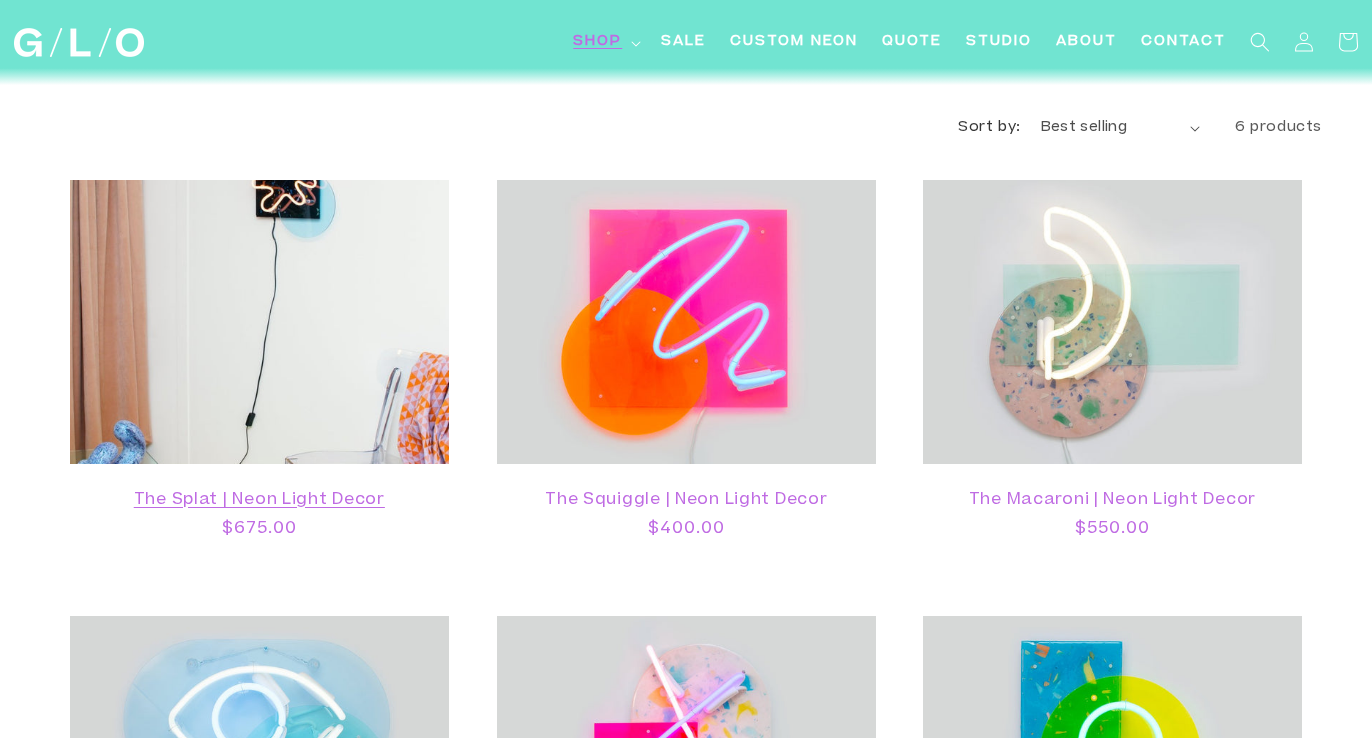 click on "The Splat | Neon Light Decor" at bounding box center [259, 500] 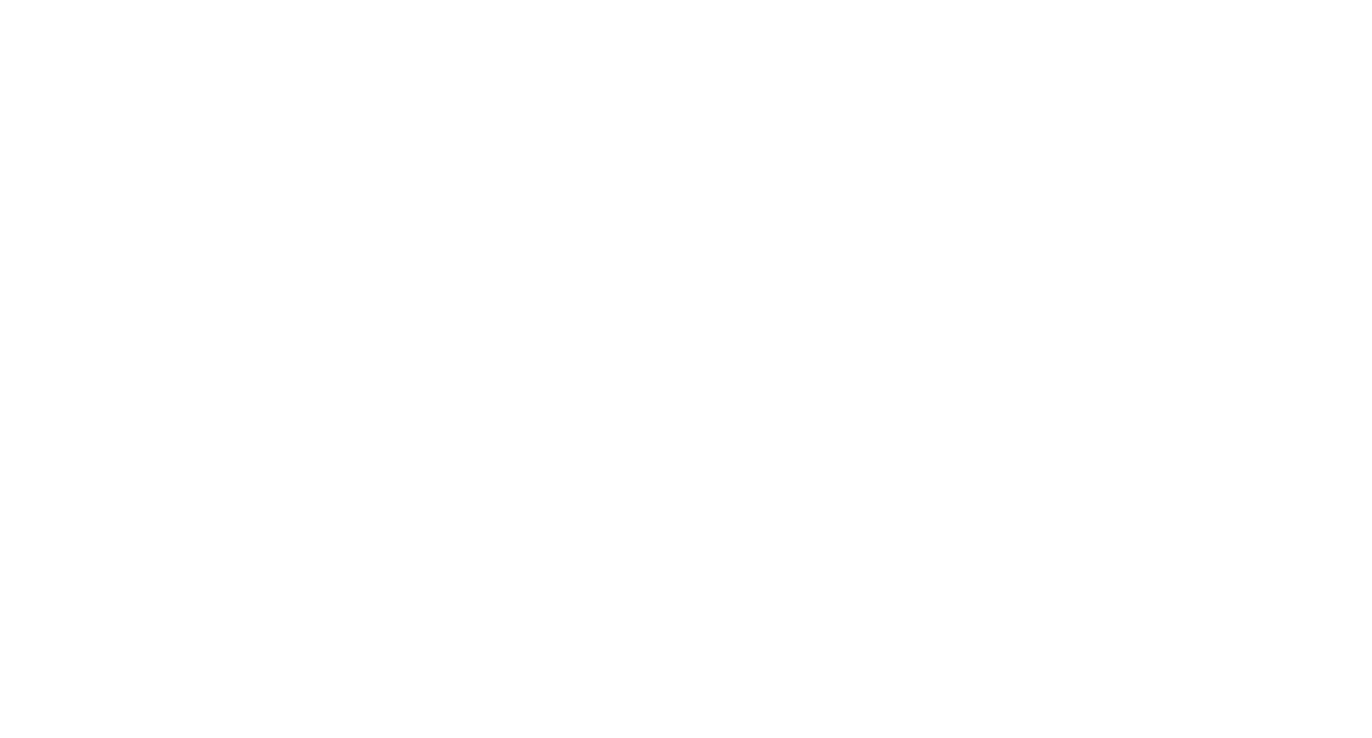 scroll, scrollTop: 0, scrollLeft: 0, axis: both 